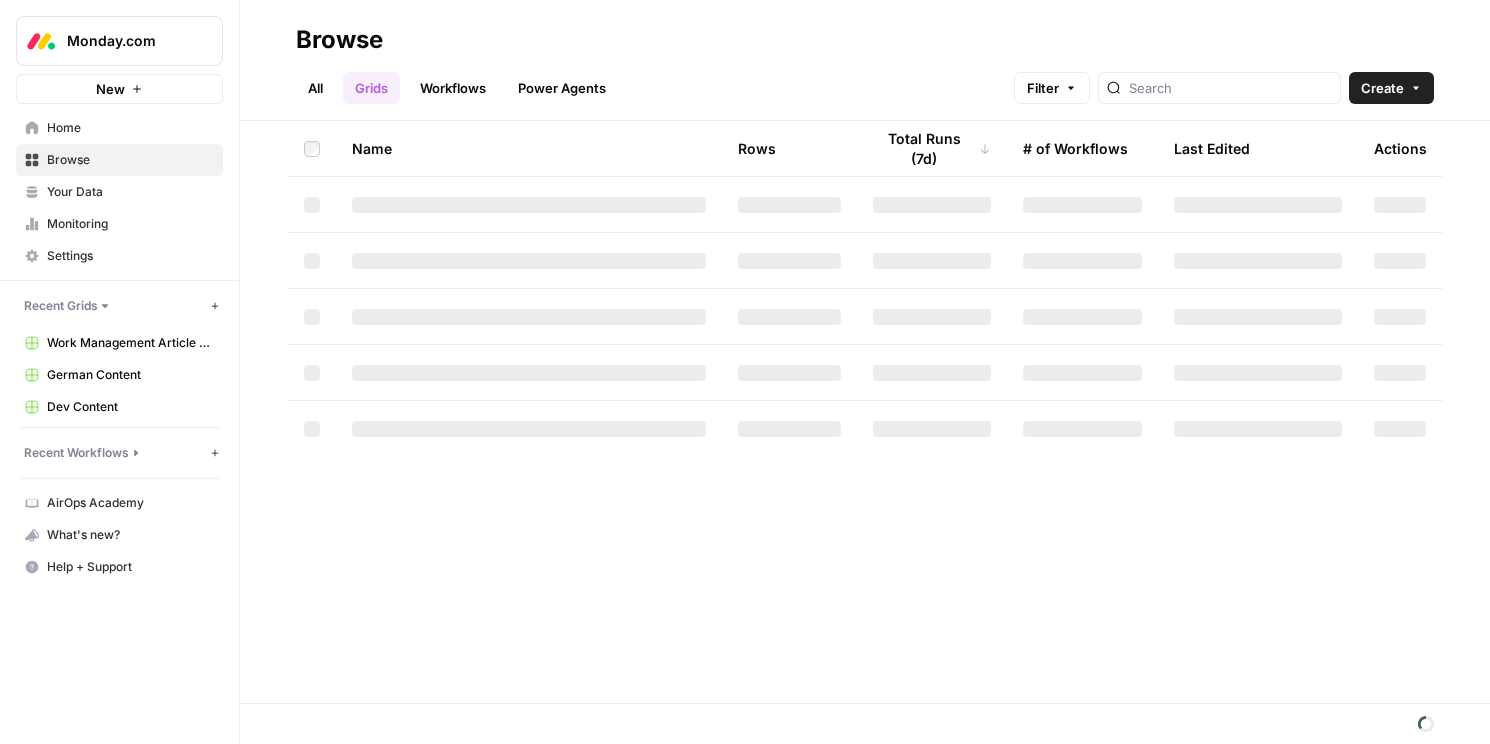 scroll, scrollTop: 0, scrollLeft: 0, axis: both 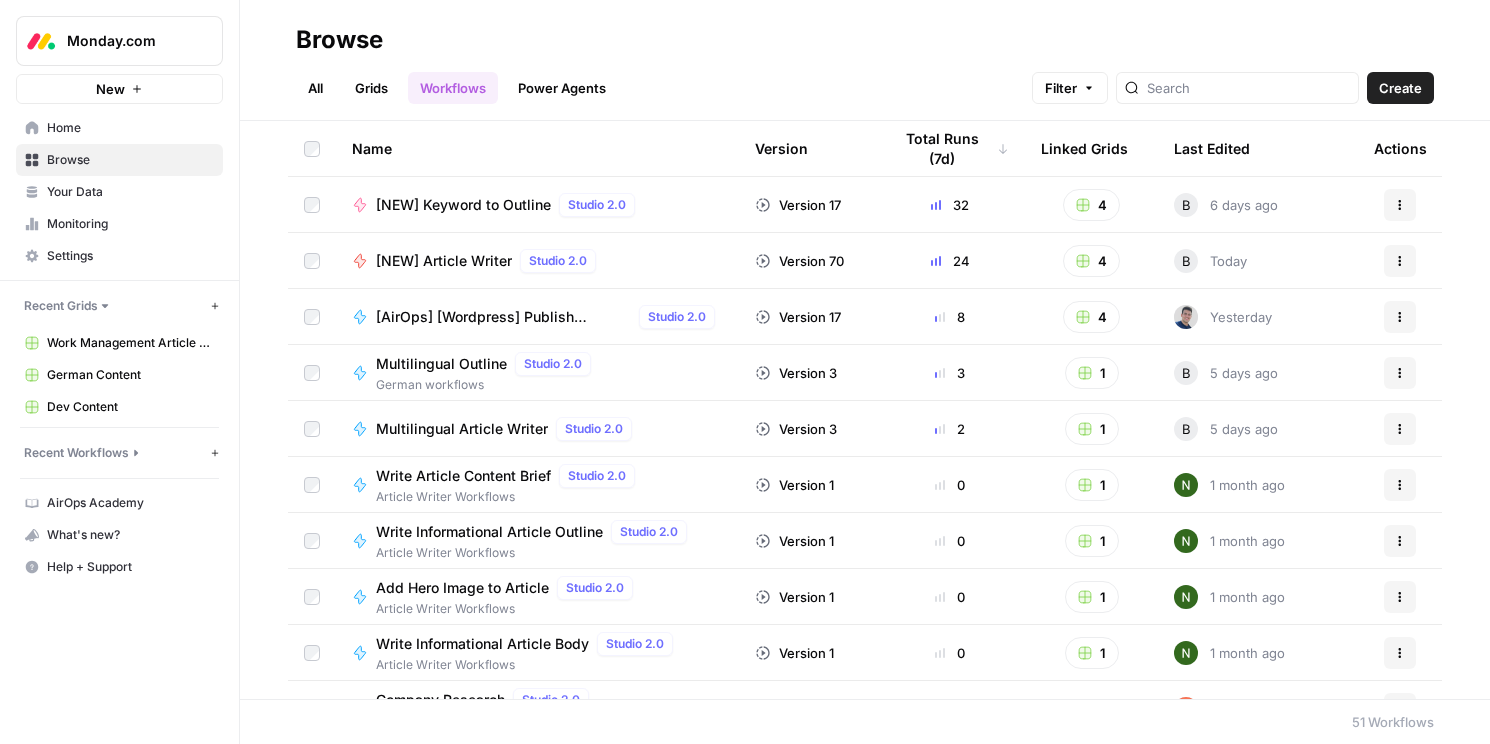 click on "[NEW] Article Writer" at bounding box center [444, 261] 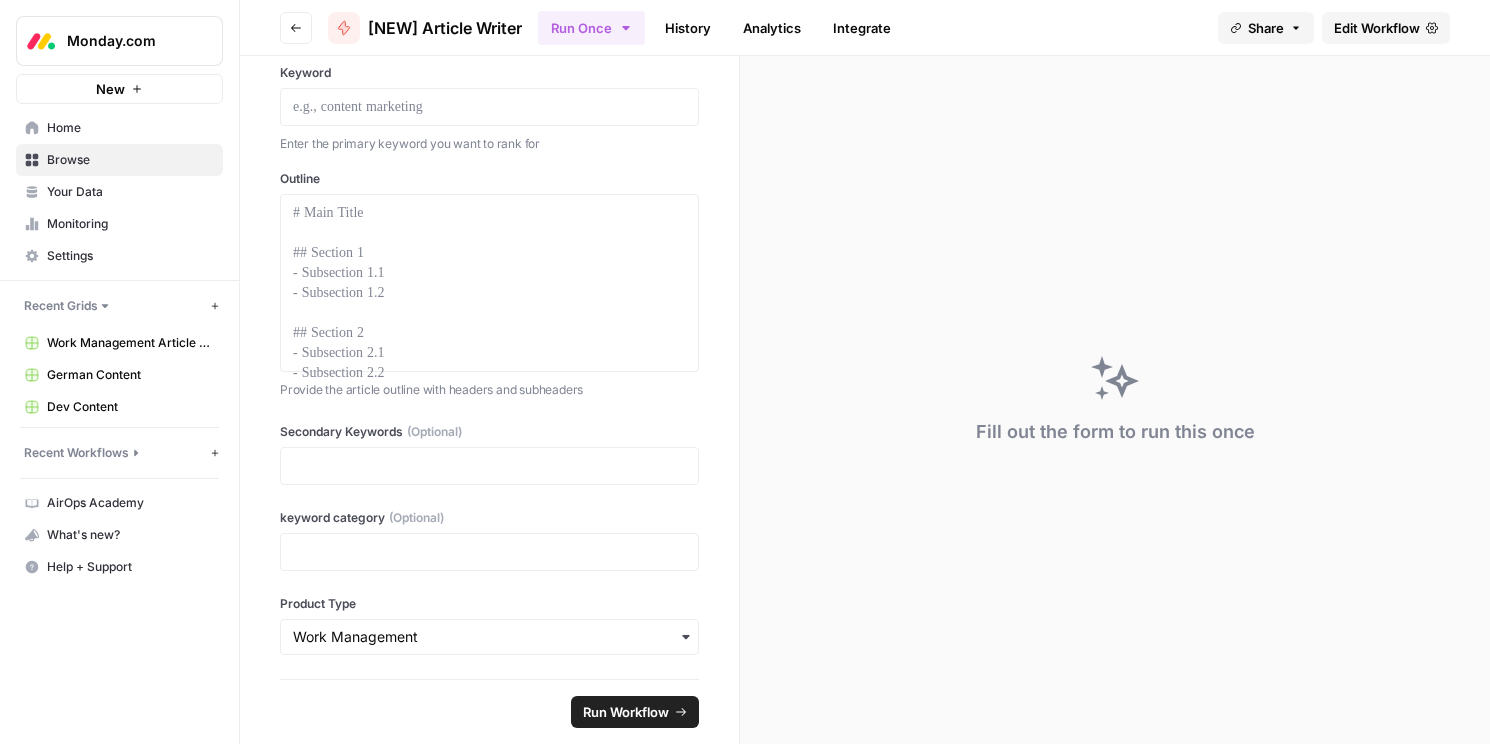 scroll, scrollTop: 0, scrollLeft: 0, axis: both 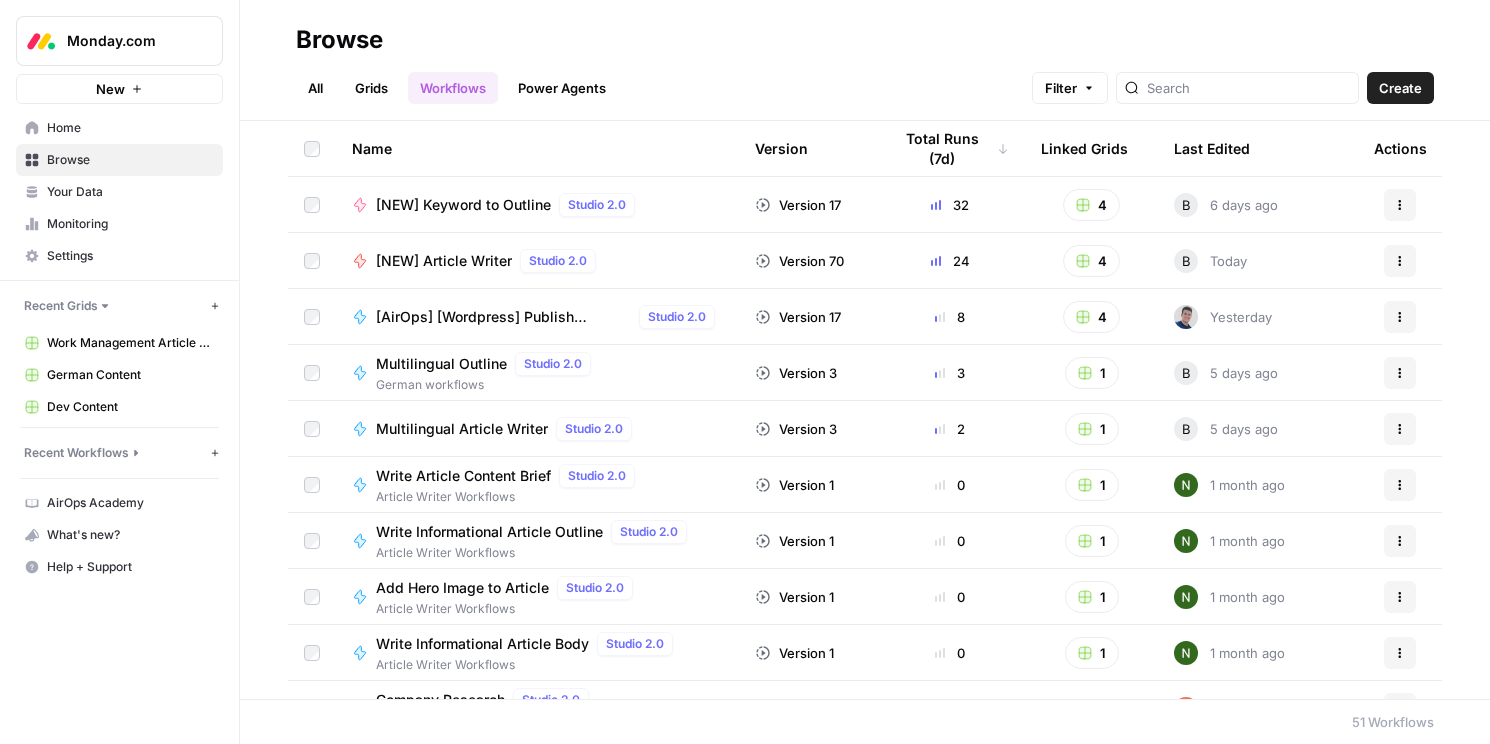 click on "4" at bounding box center [1091, 261] 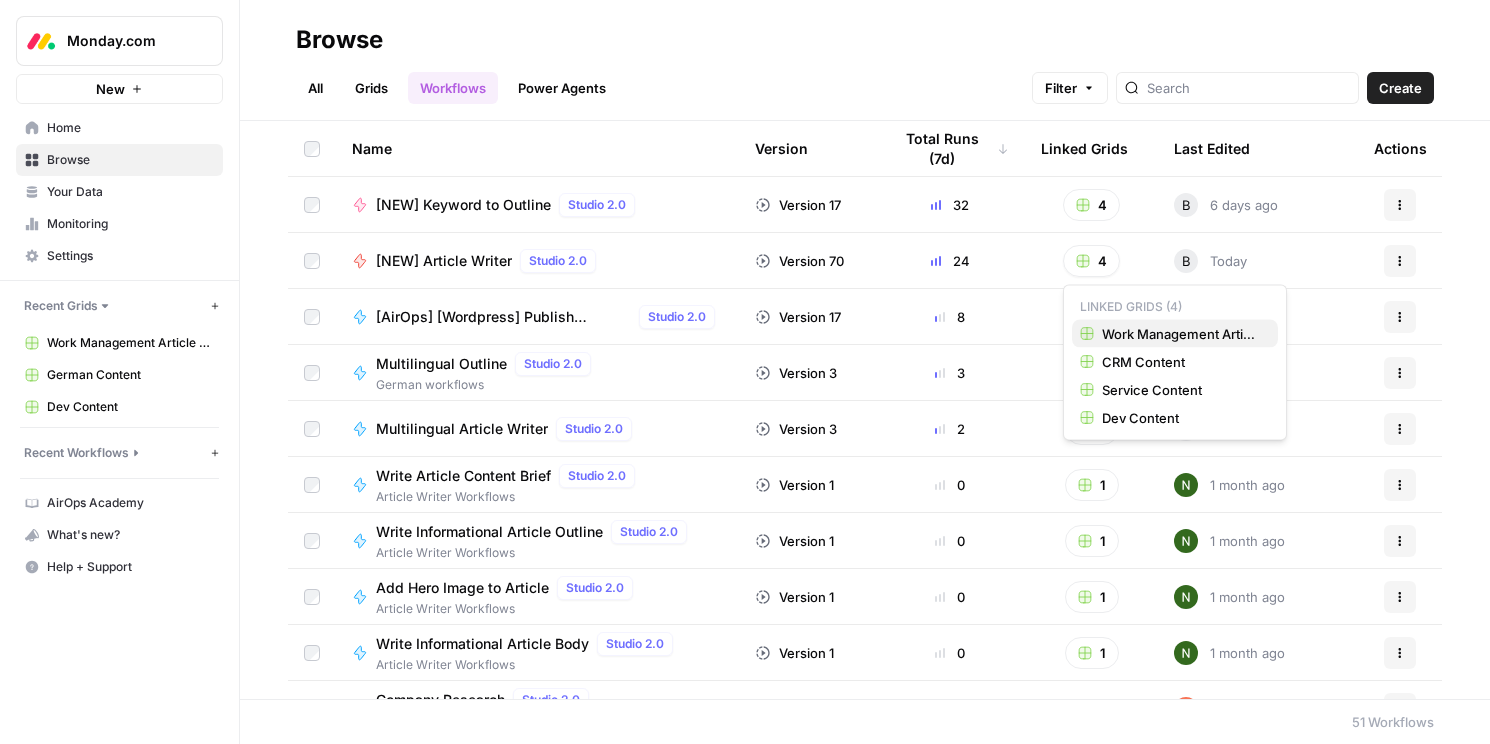 click on "Work Management Article Grid" at bounding box center (1182, 334) 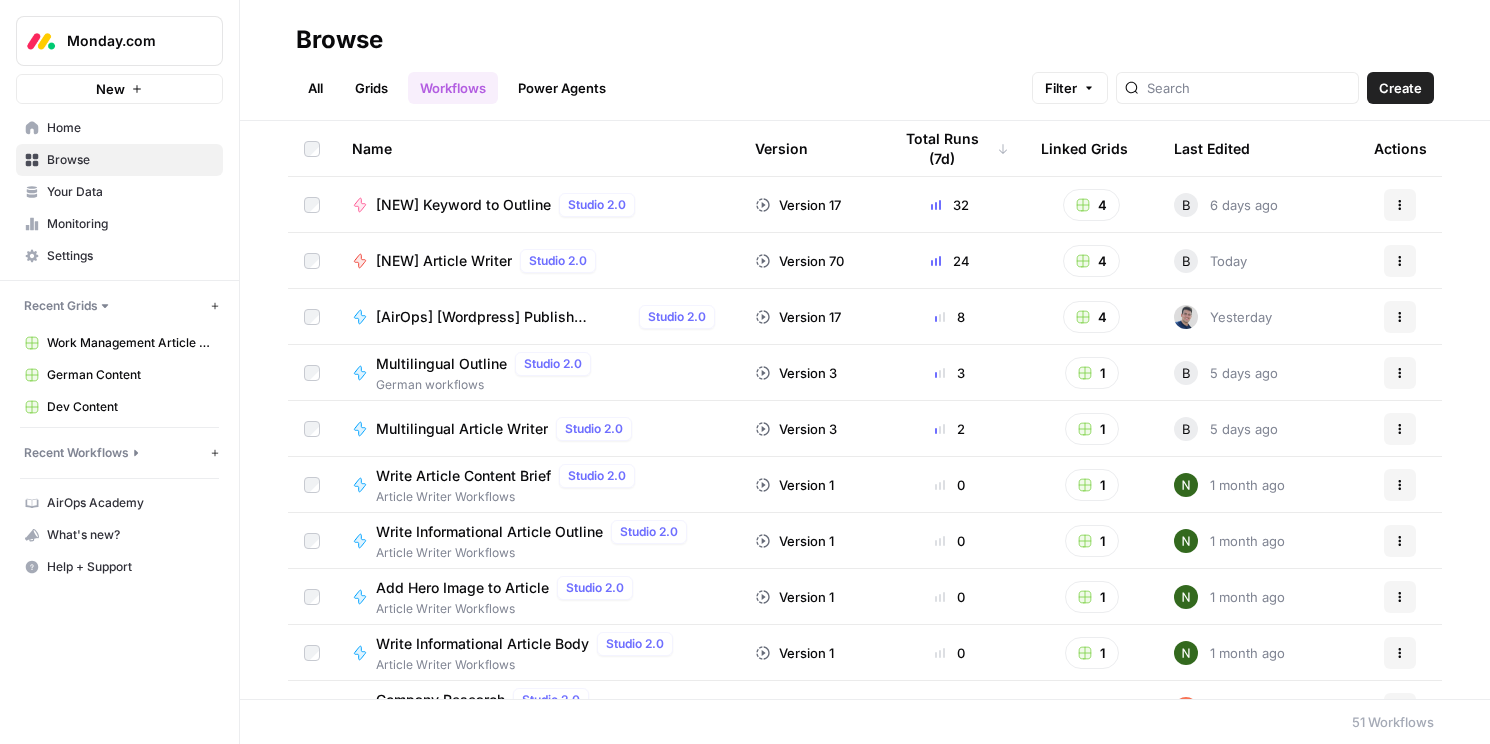 click 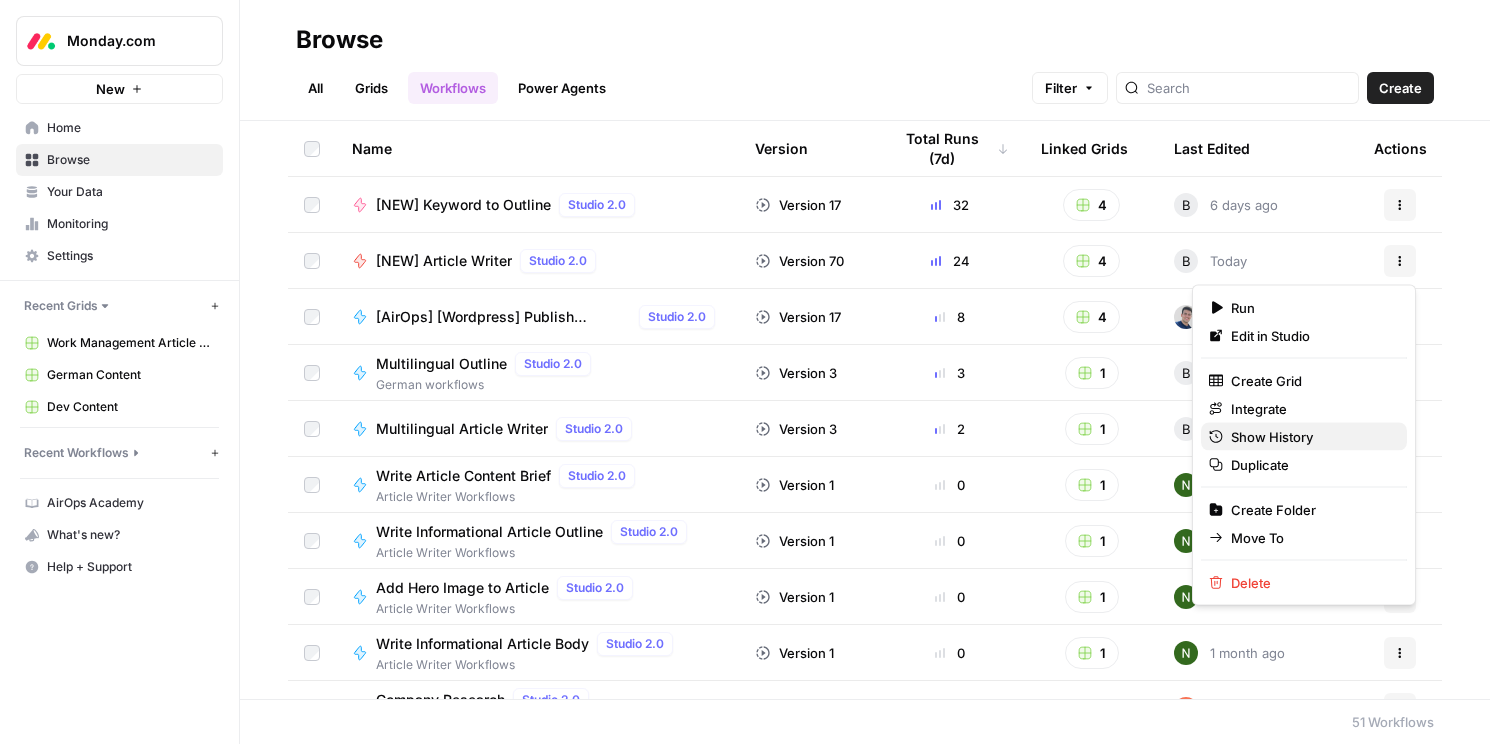 click on "Show History" at bounding box center [1311, 437] 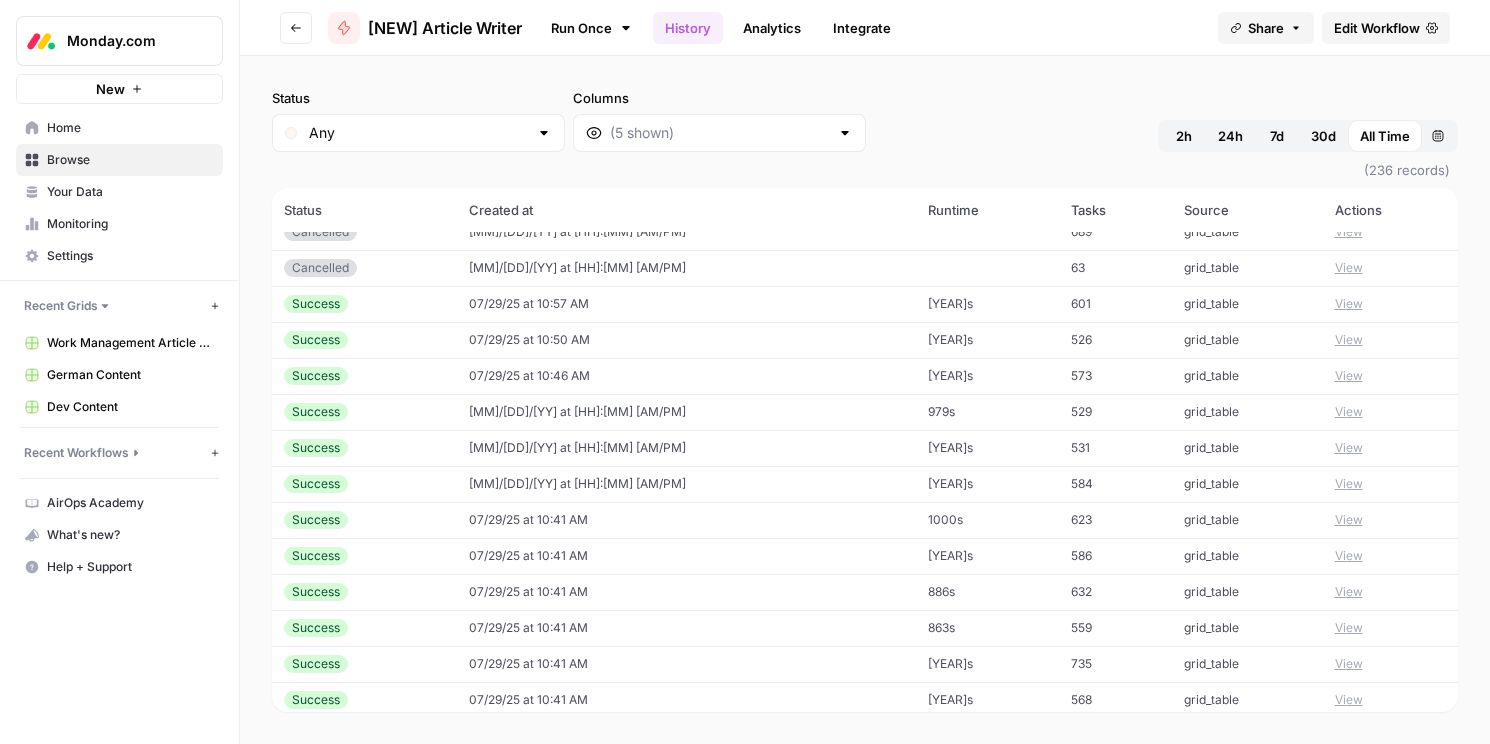 scroll, scrollTop: 282, scrollLeft: 0, axis: vertical 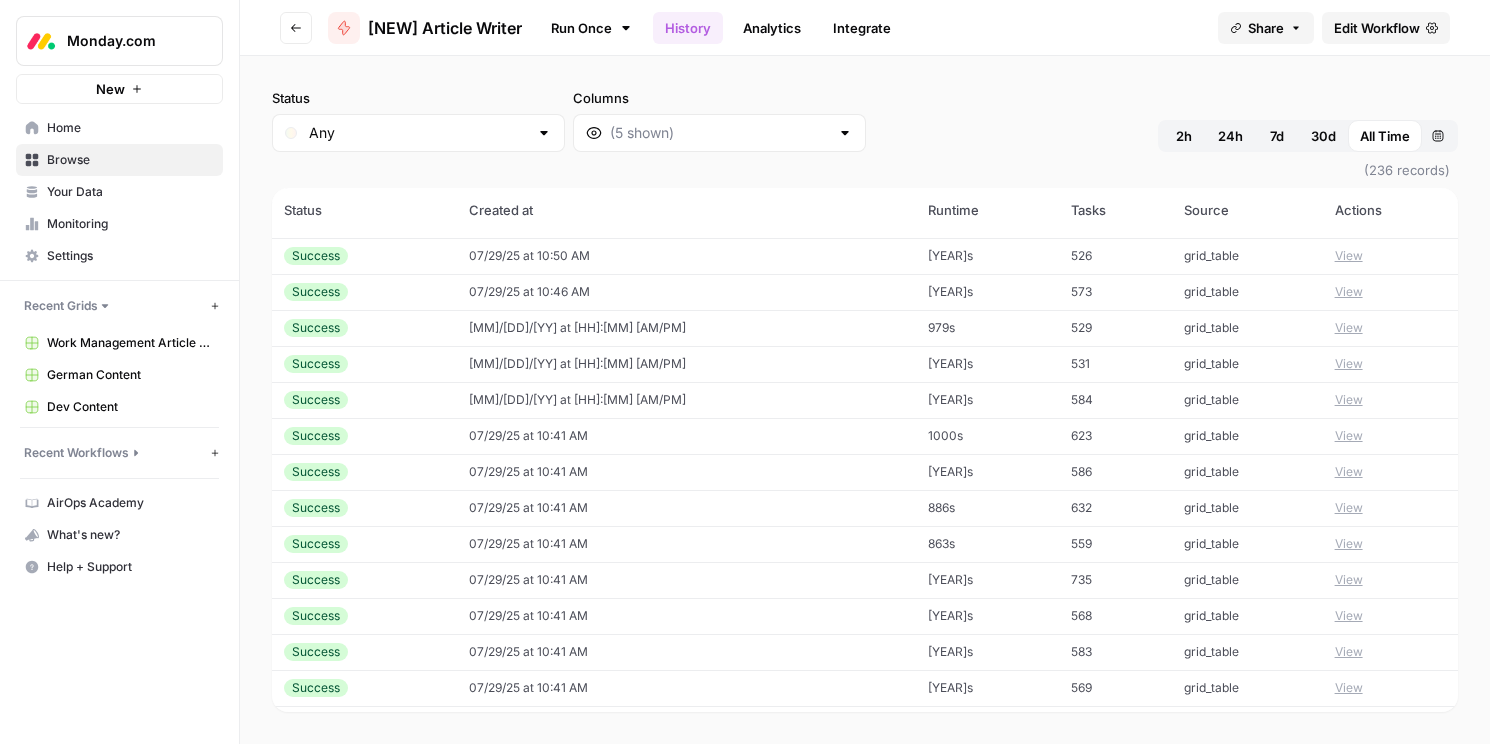 click 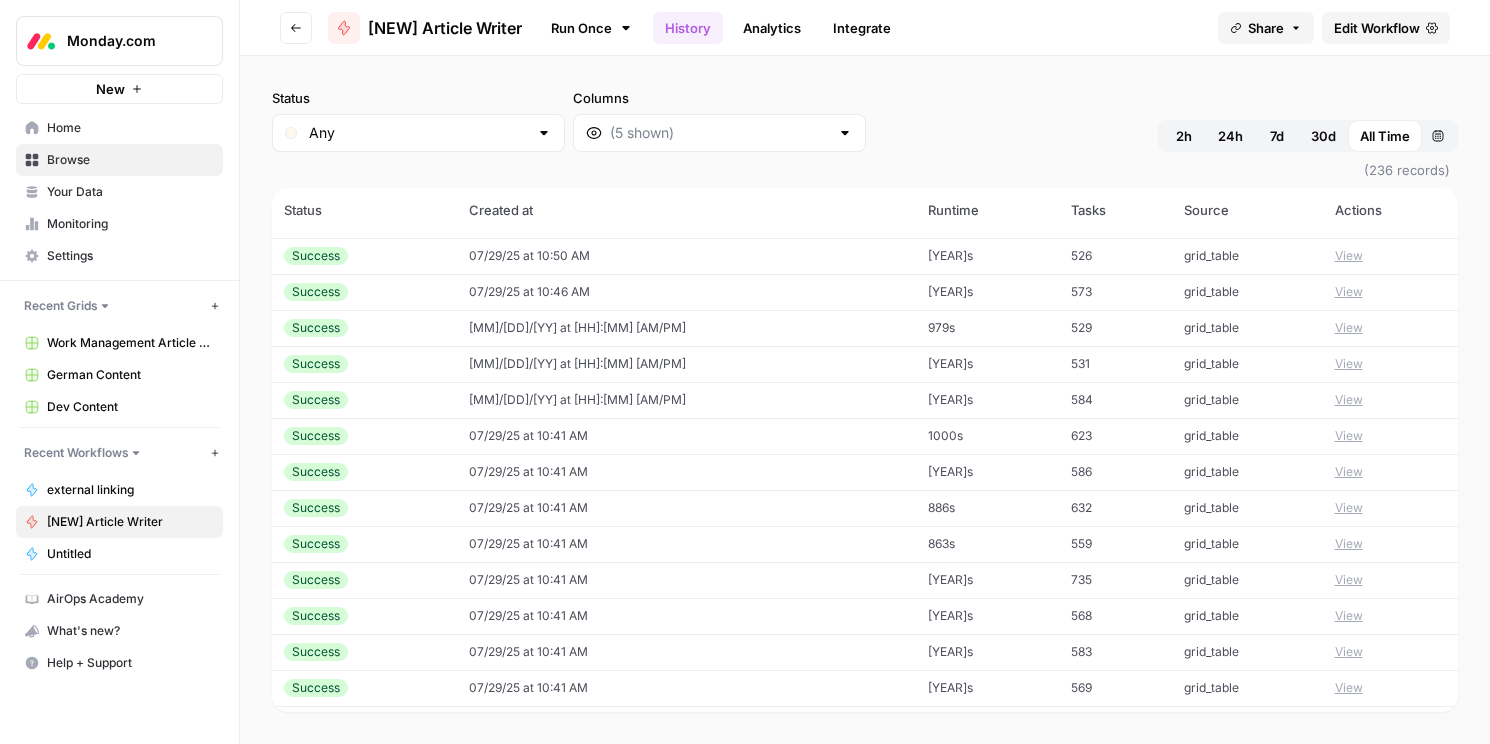 click on "Untitled" at bounding box center (130, 554) 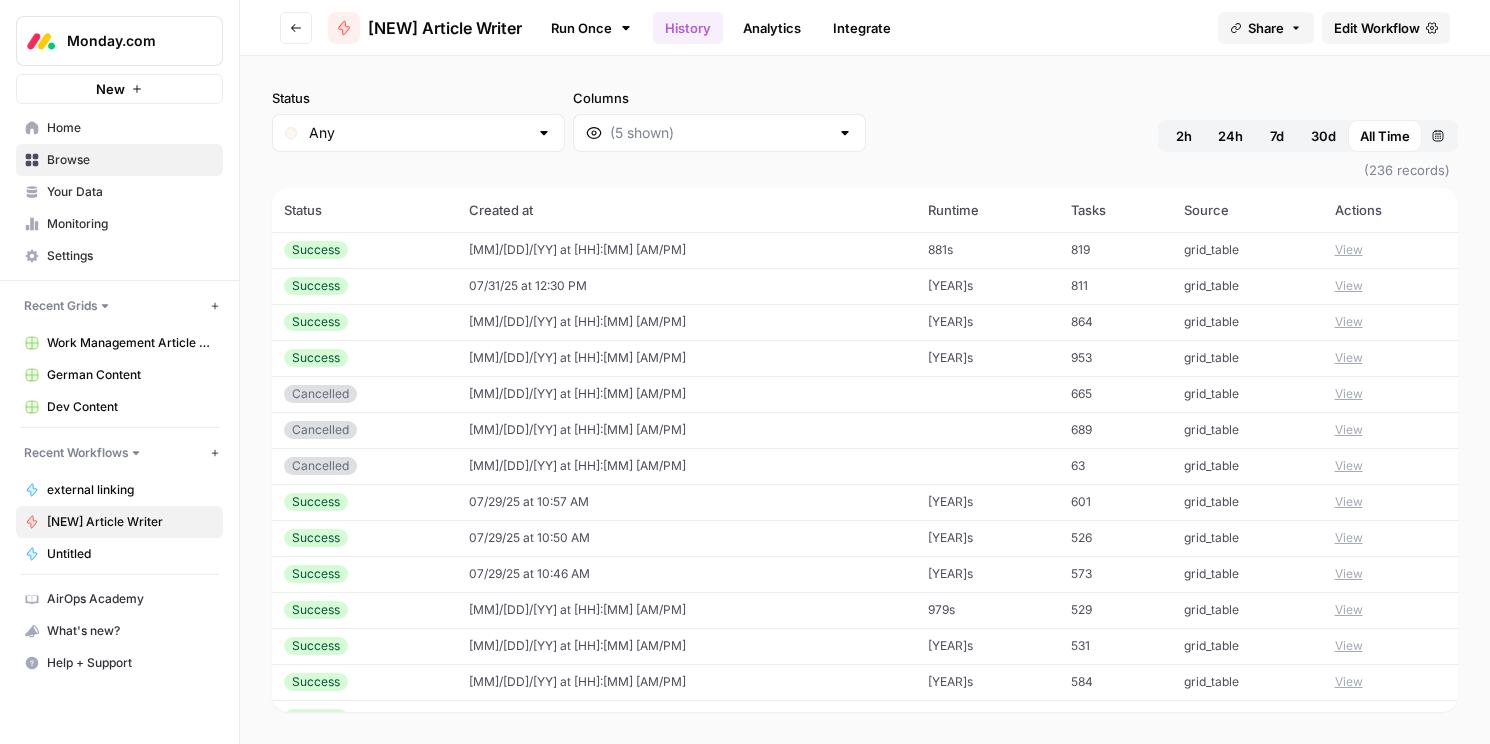 click on "Untitled" at bounding box center (130, 554) 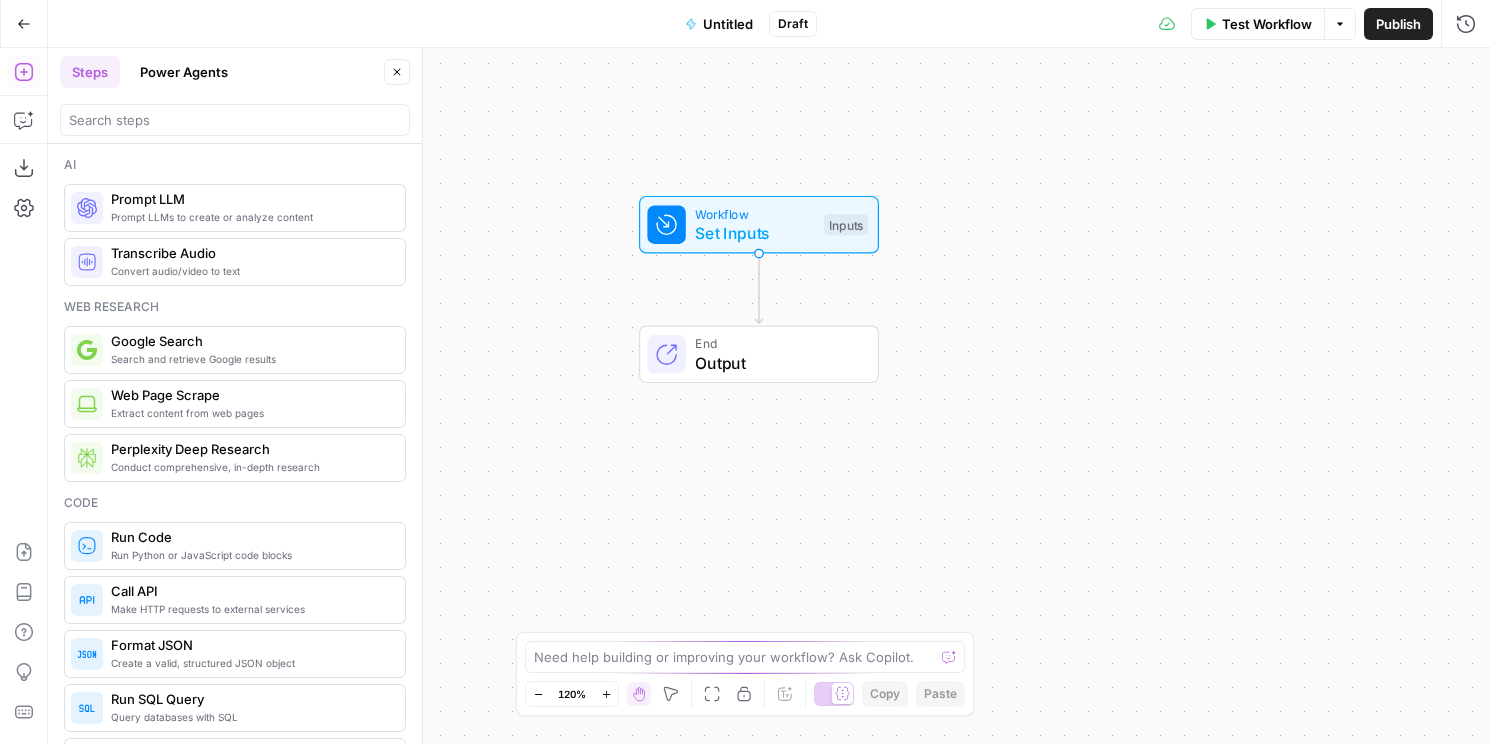 click on "Go Back" at bounding box center (24, 24) 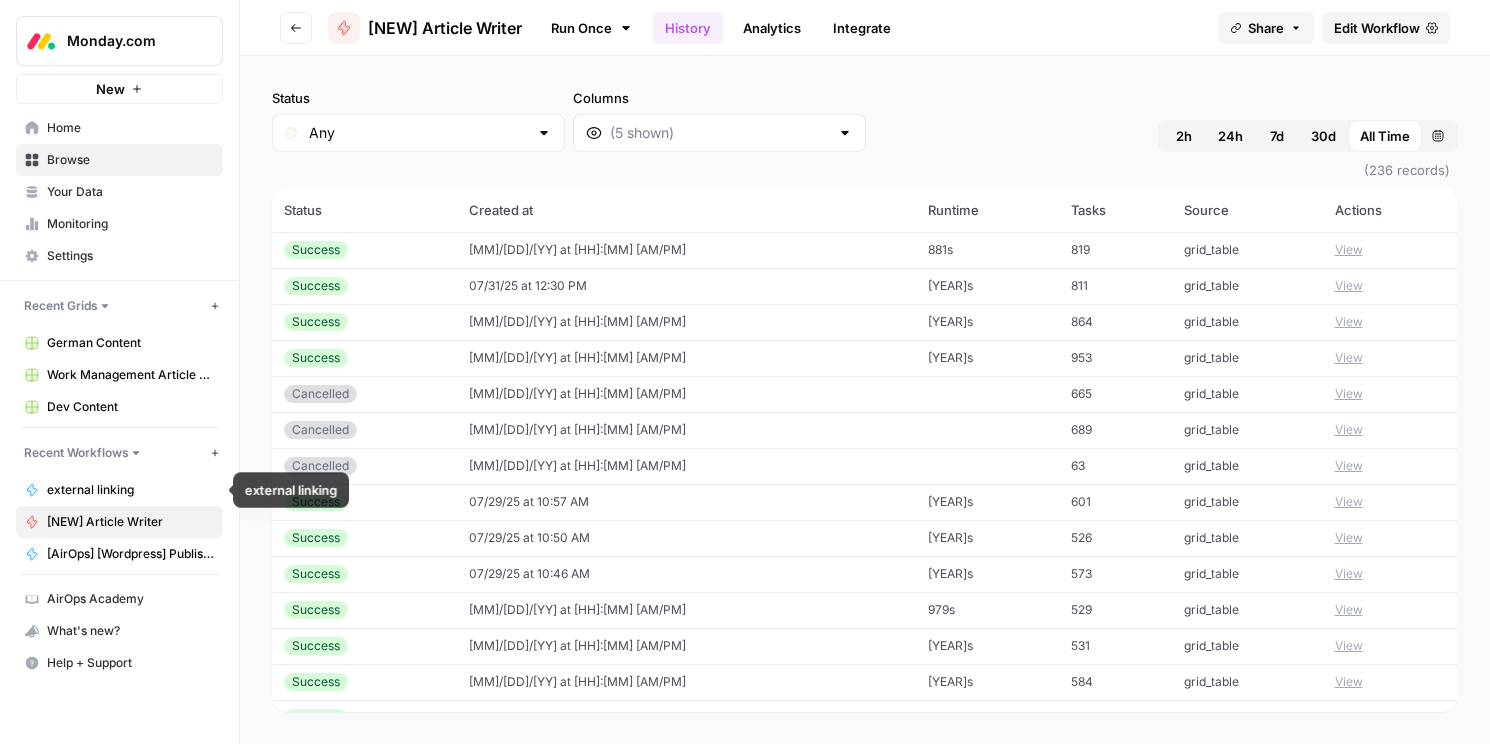 click on "external linking" at bounding box center [130, 490] 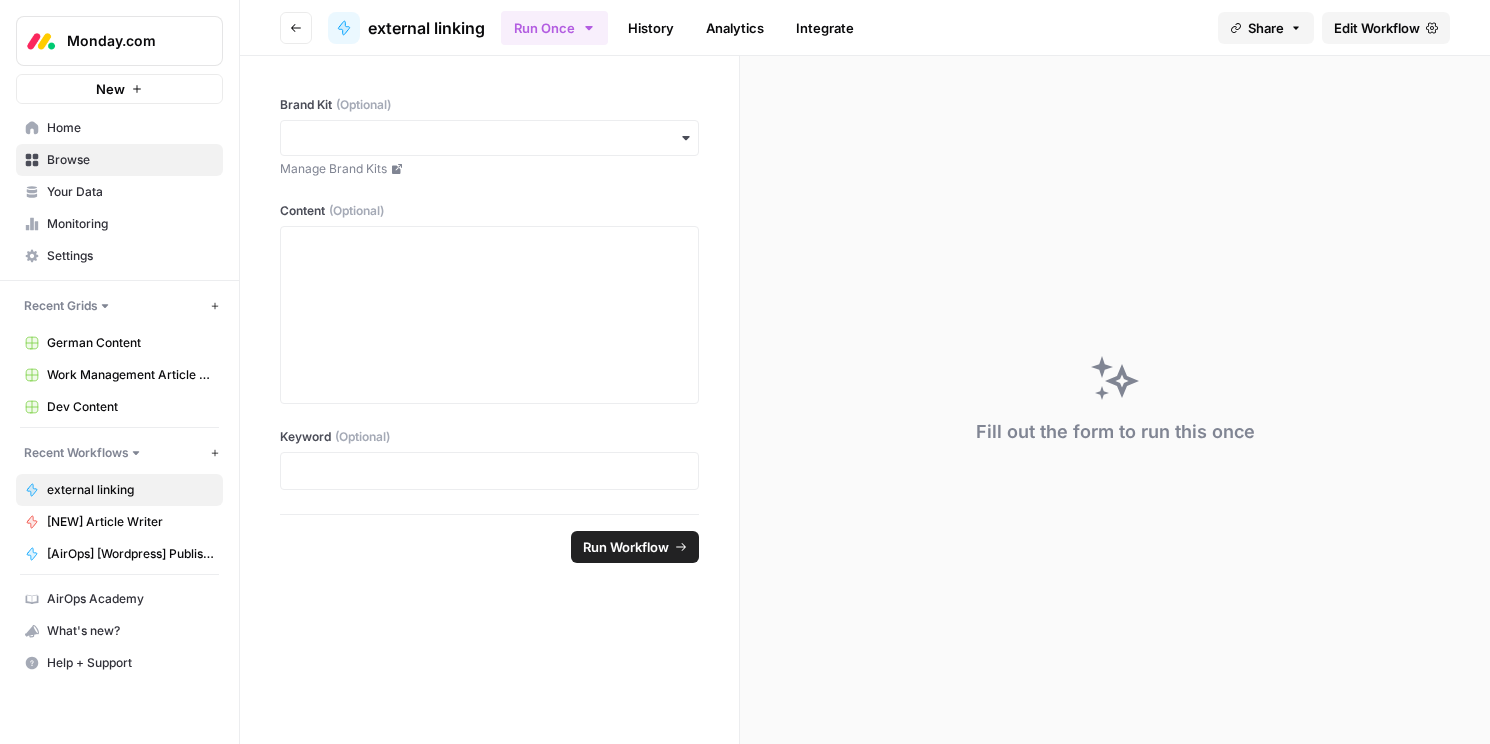 click 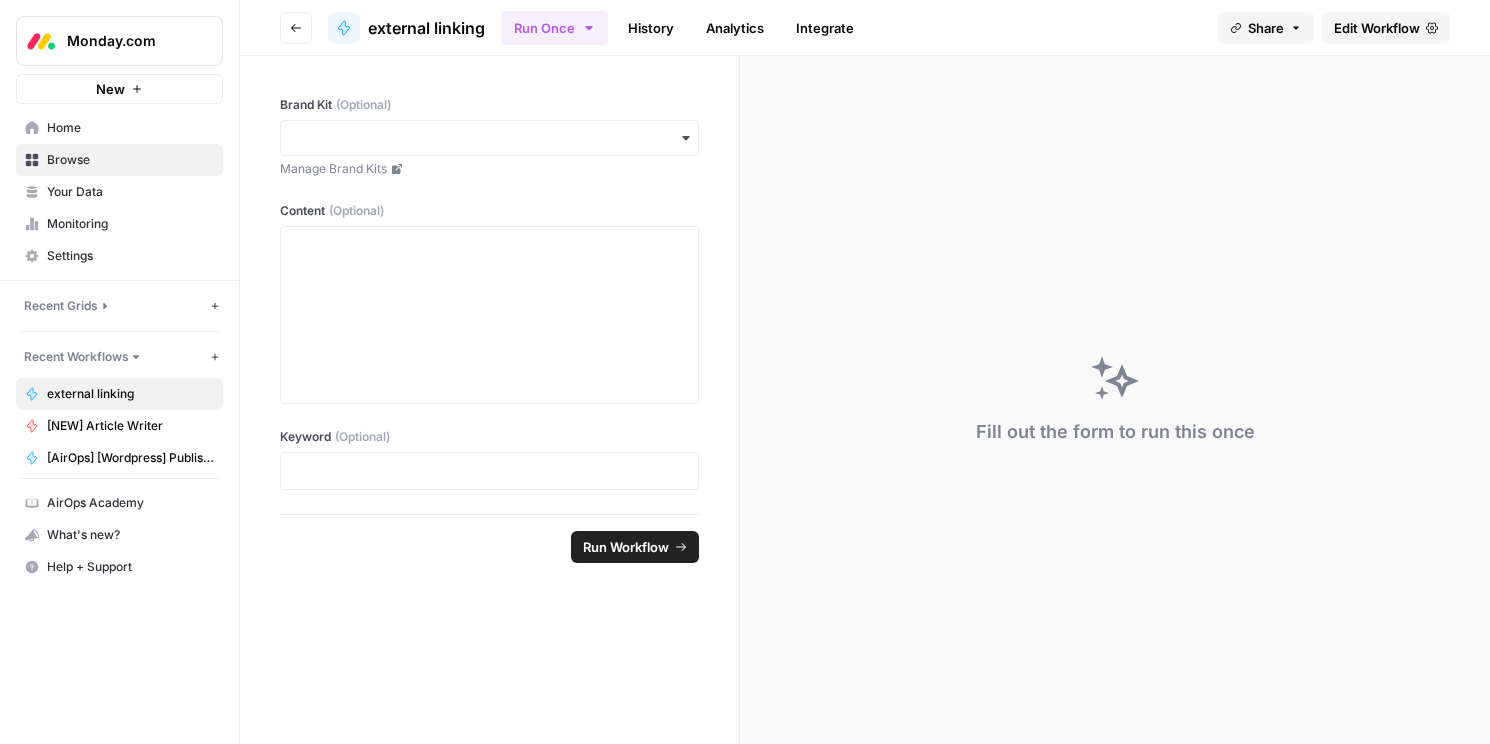 click 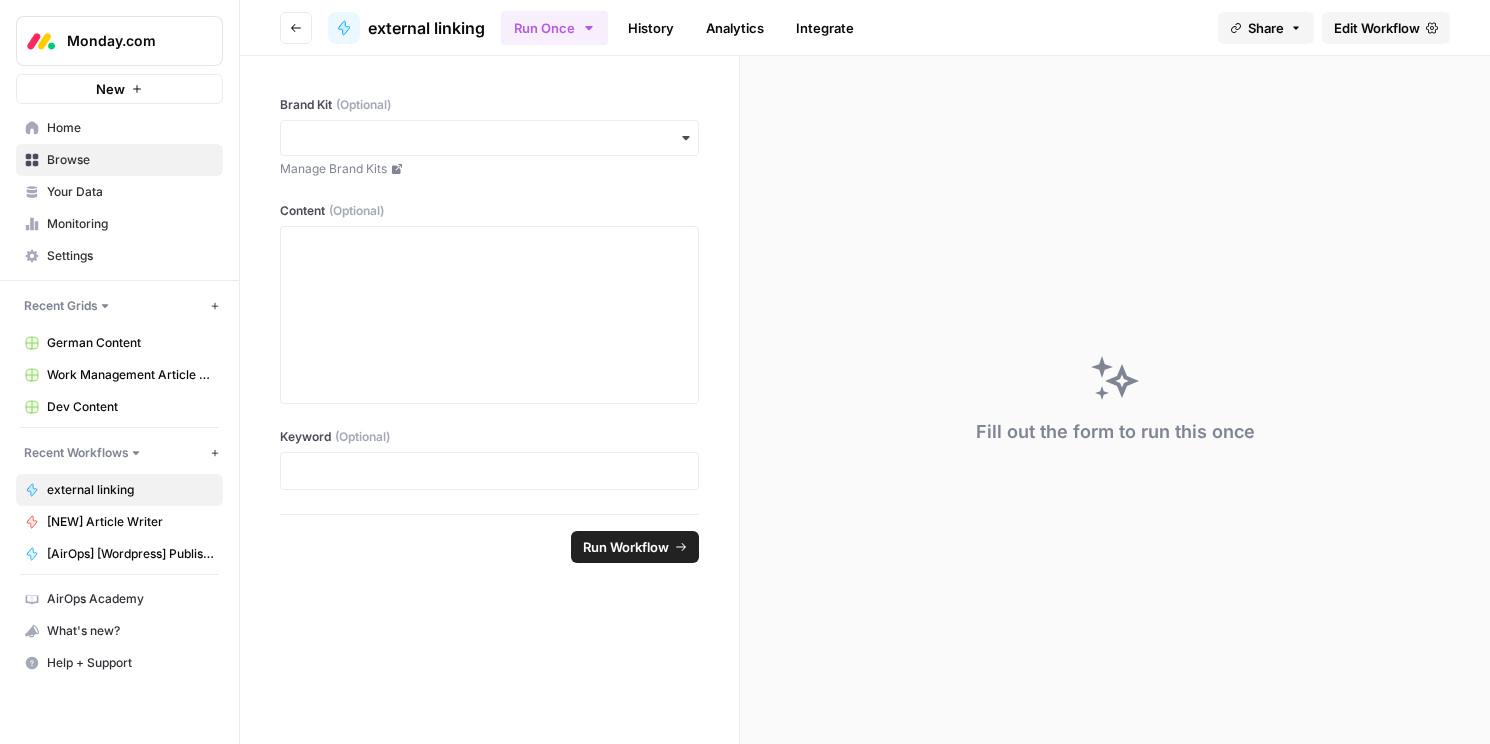 click on "German Content" at bounding box center [119, 343] 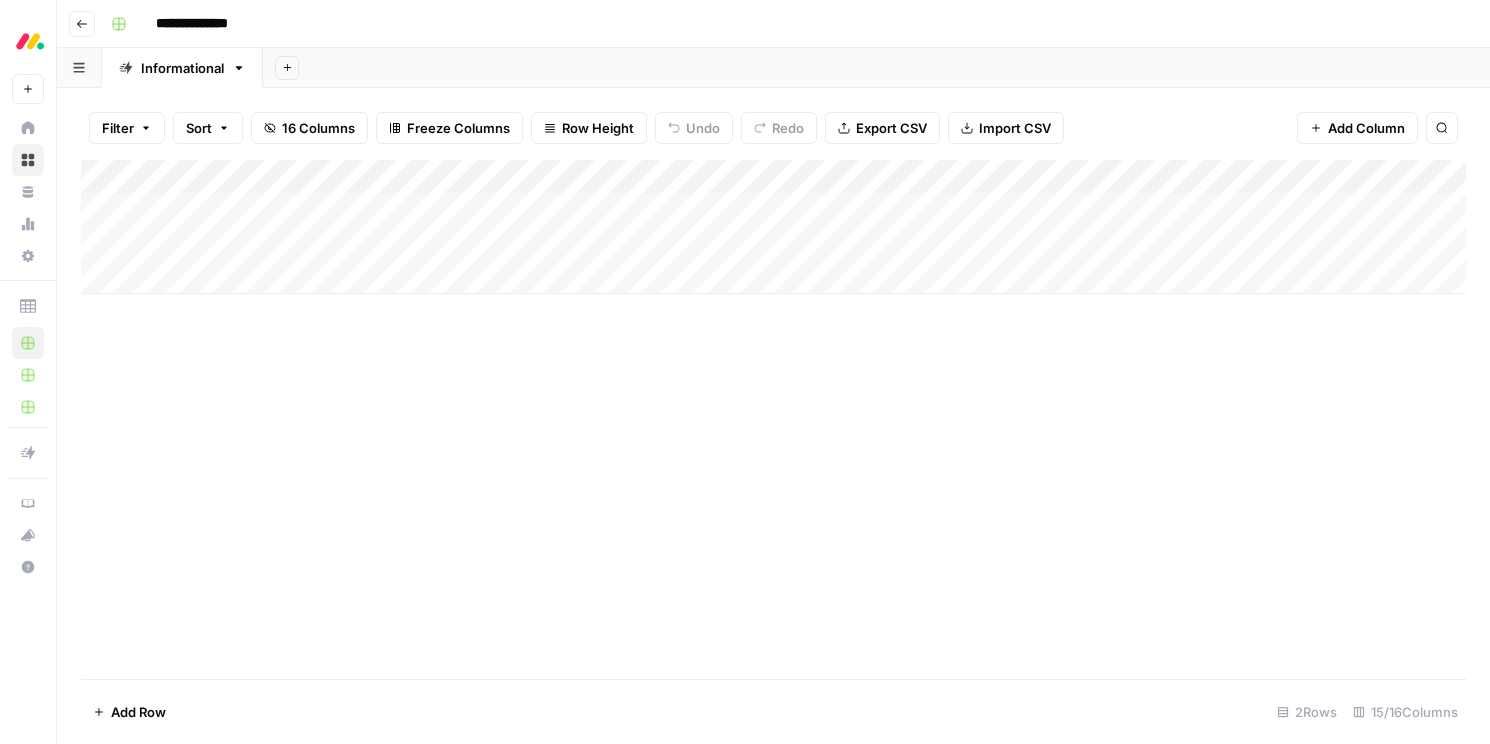 click 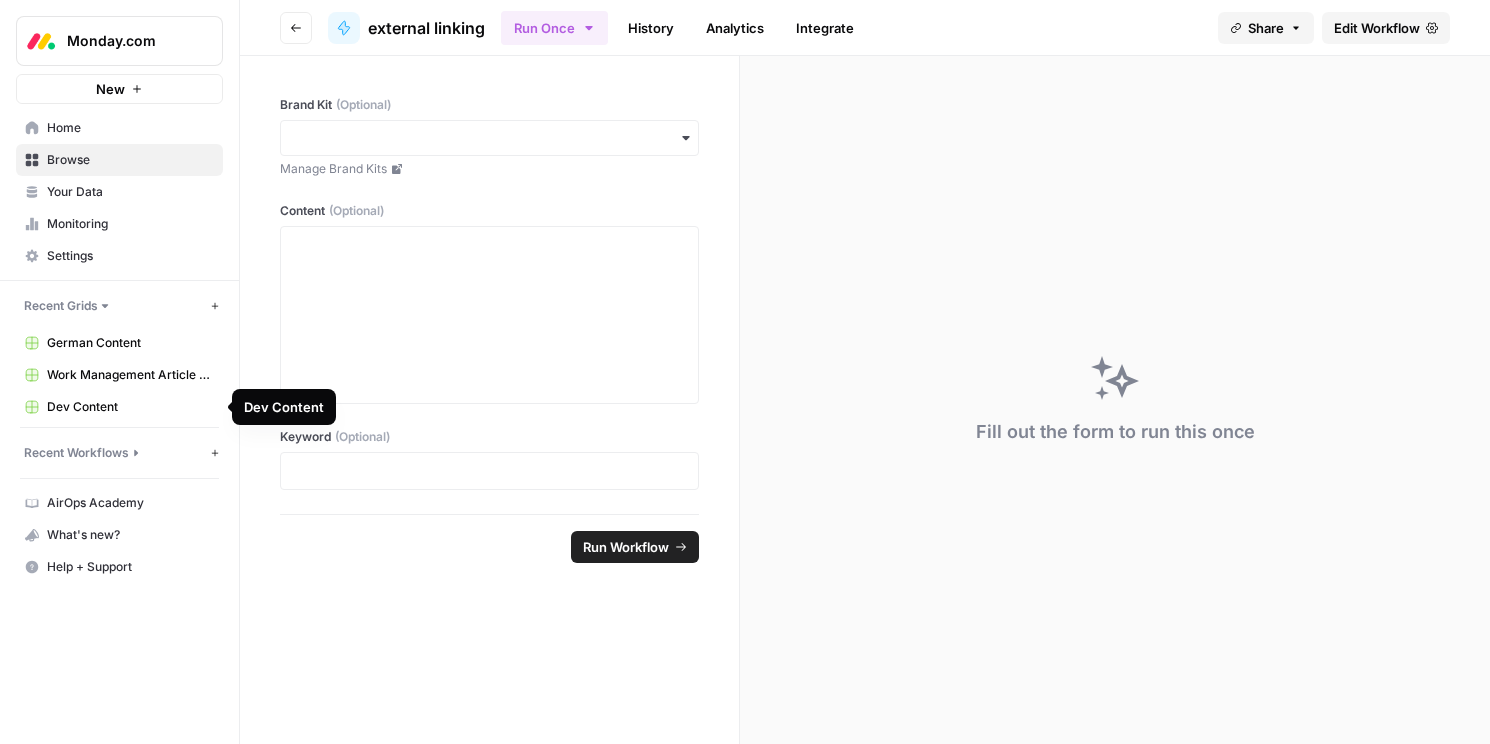 click on "Dev Content" at bounding box center [130, 407] 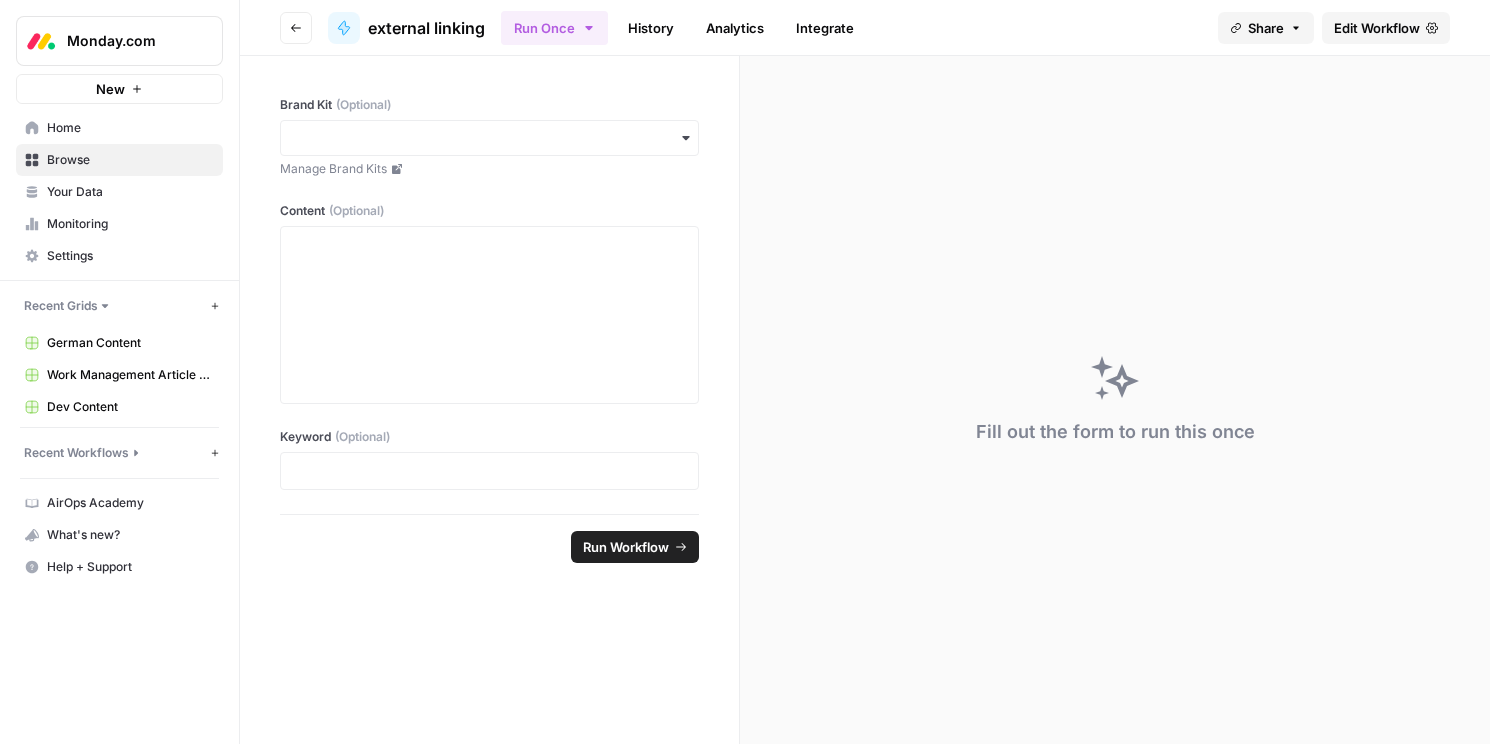 click on "Work Management Article Grid" at bounding box center [130, 375] 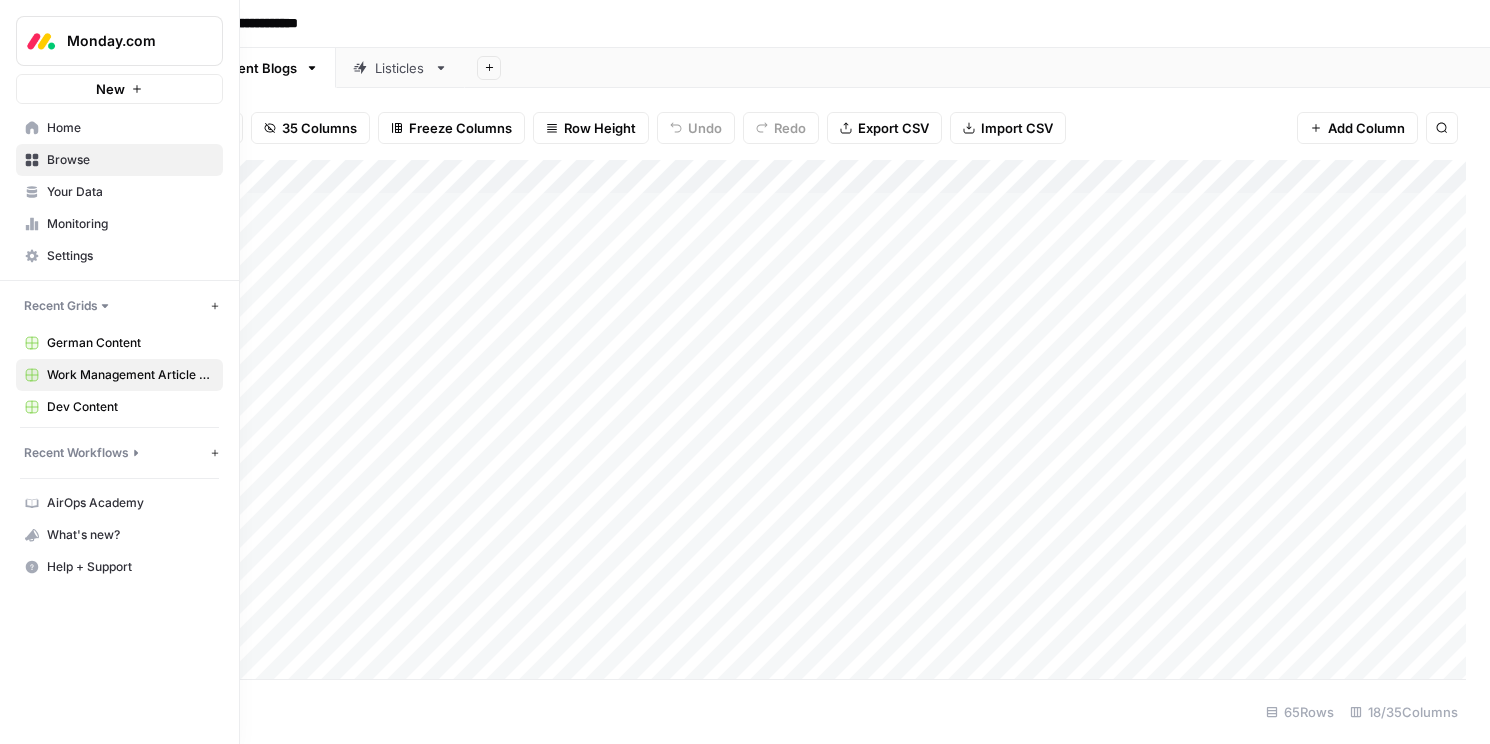 click on "Your Data" at bounding box center (130, 192) 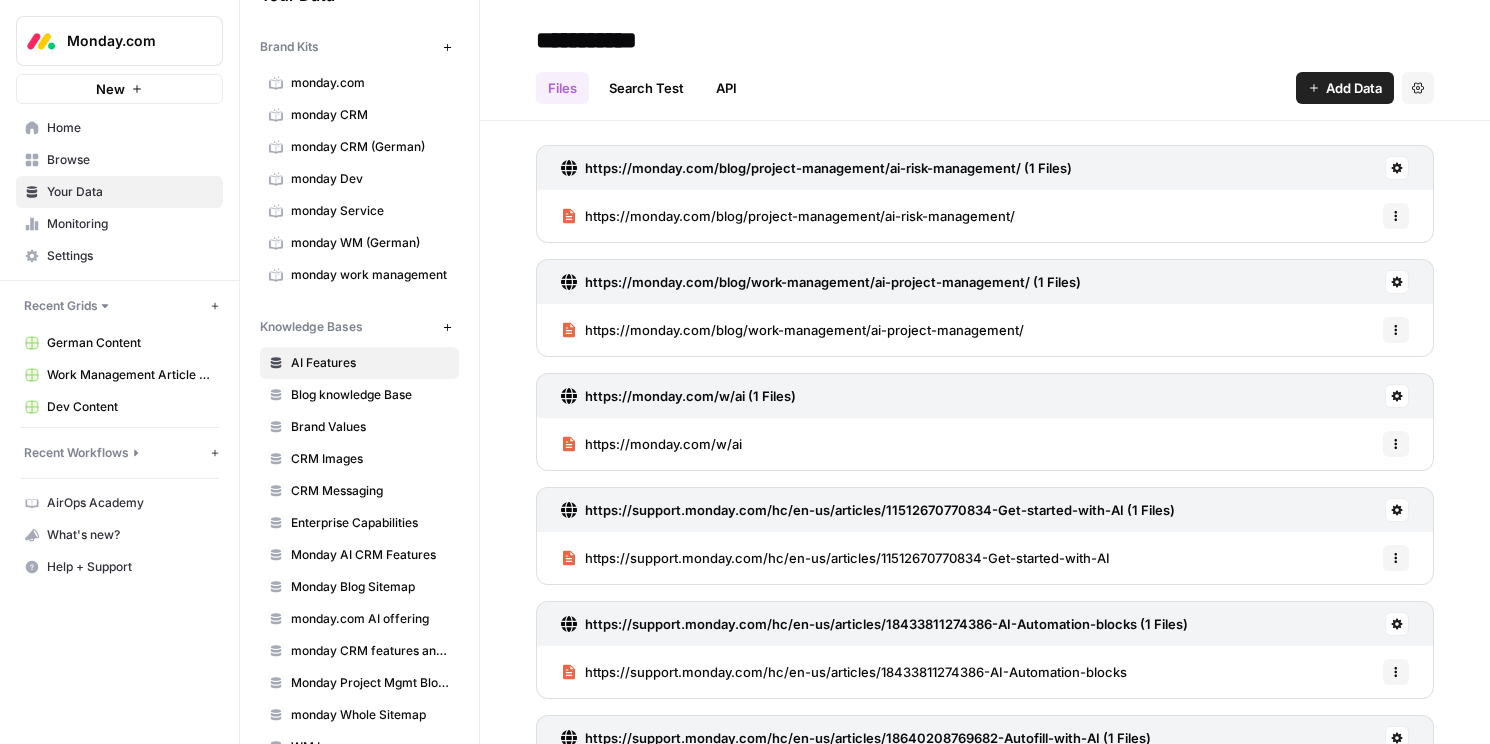 scroll, scrollTop: 0, scrollLeft: 0, axis: both 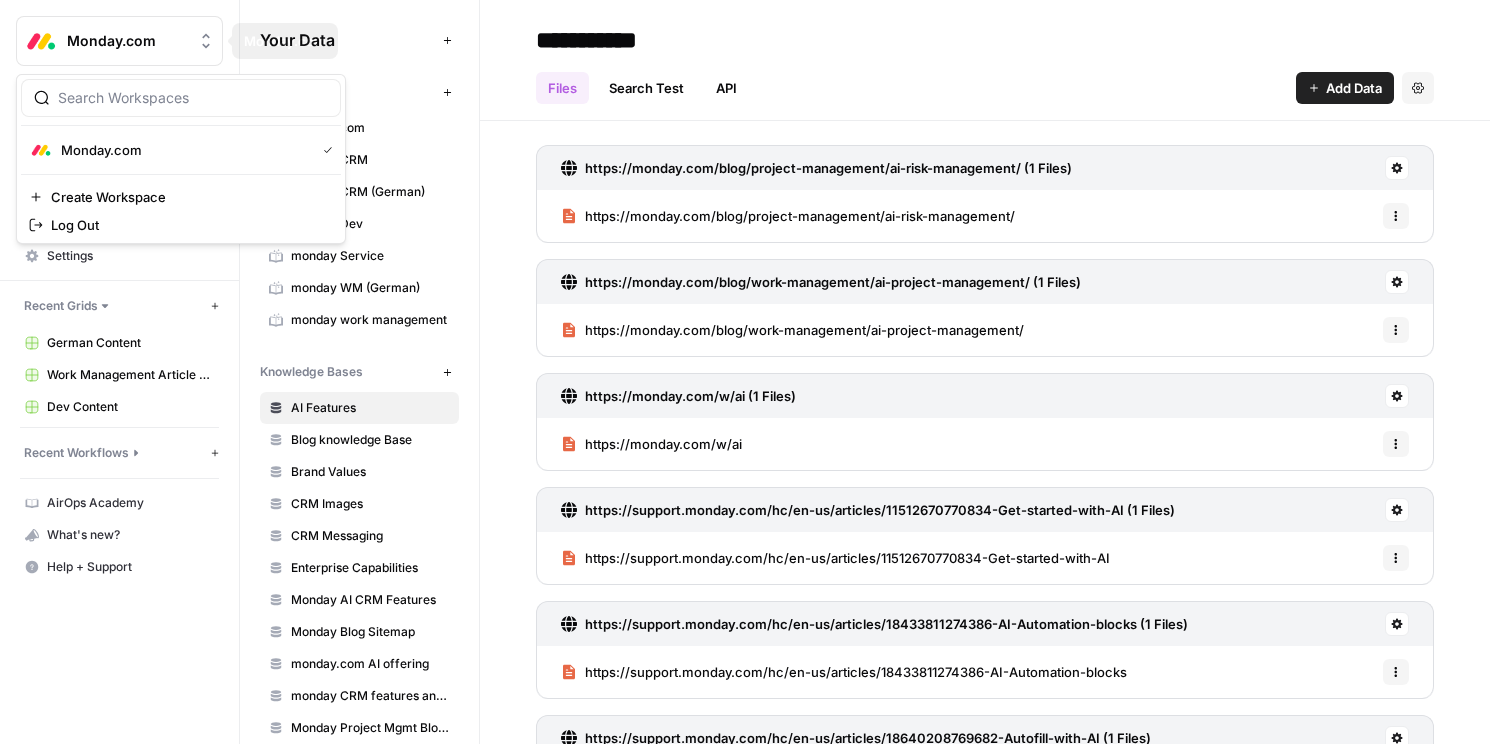 click on "Monday.com" at bounding box center (119, 41) 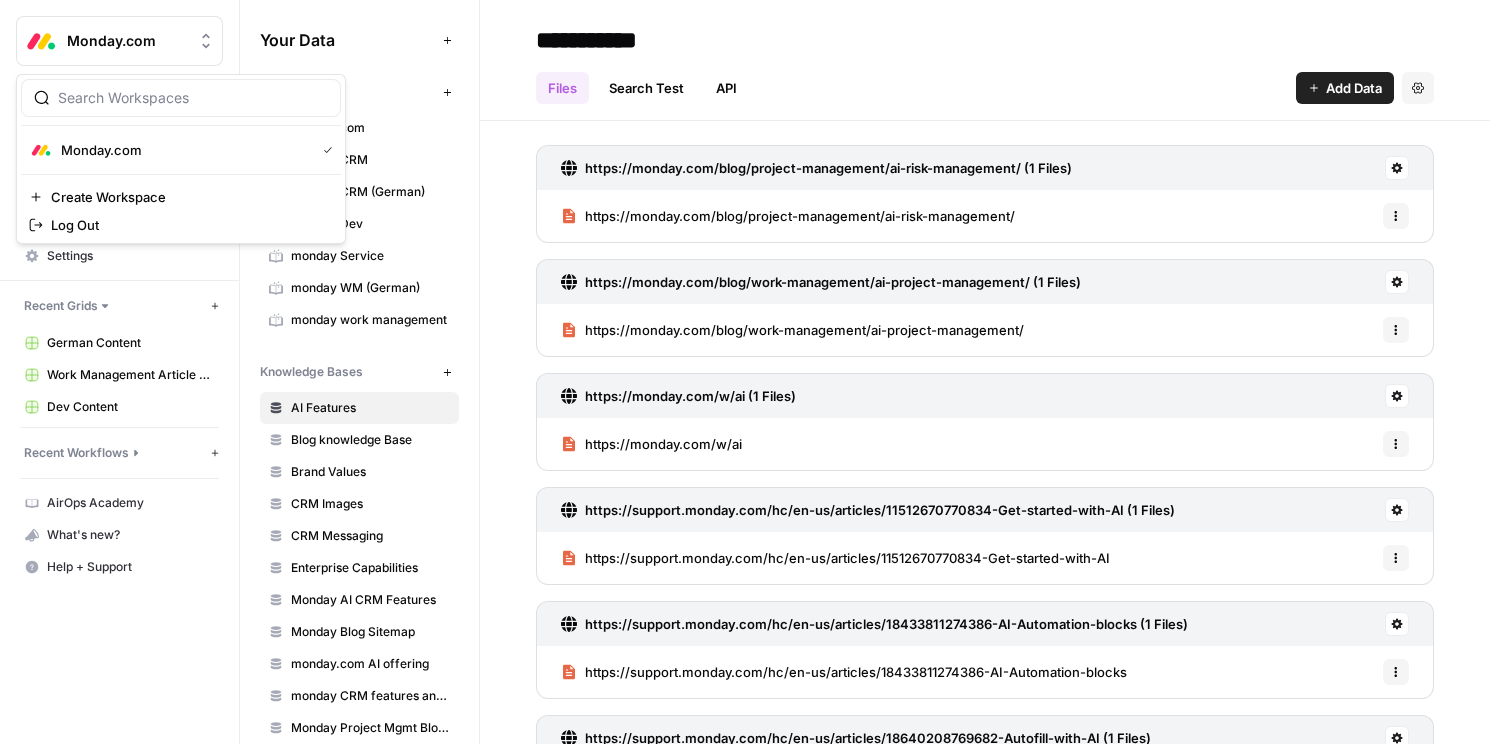 click on "Home Browse Your Data Monitoring Settings" at bounding box center [119, 192] 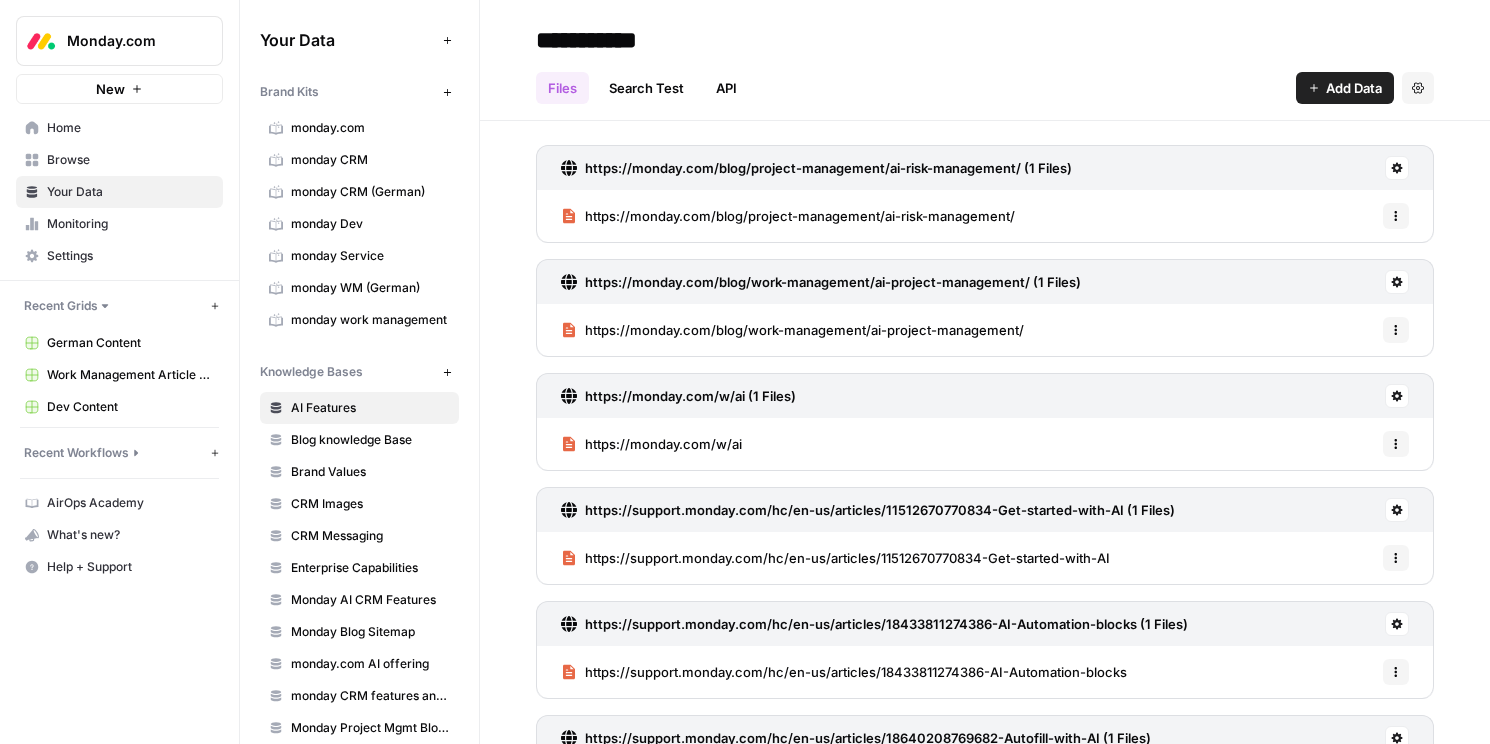 click 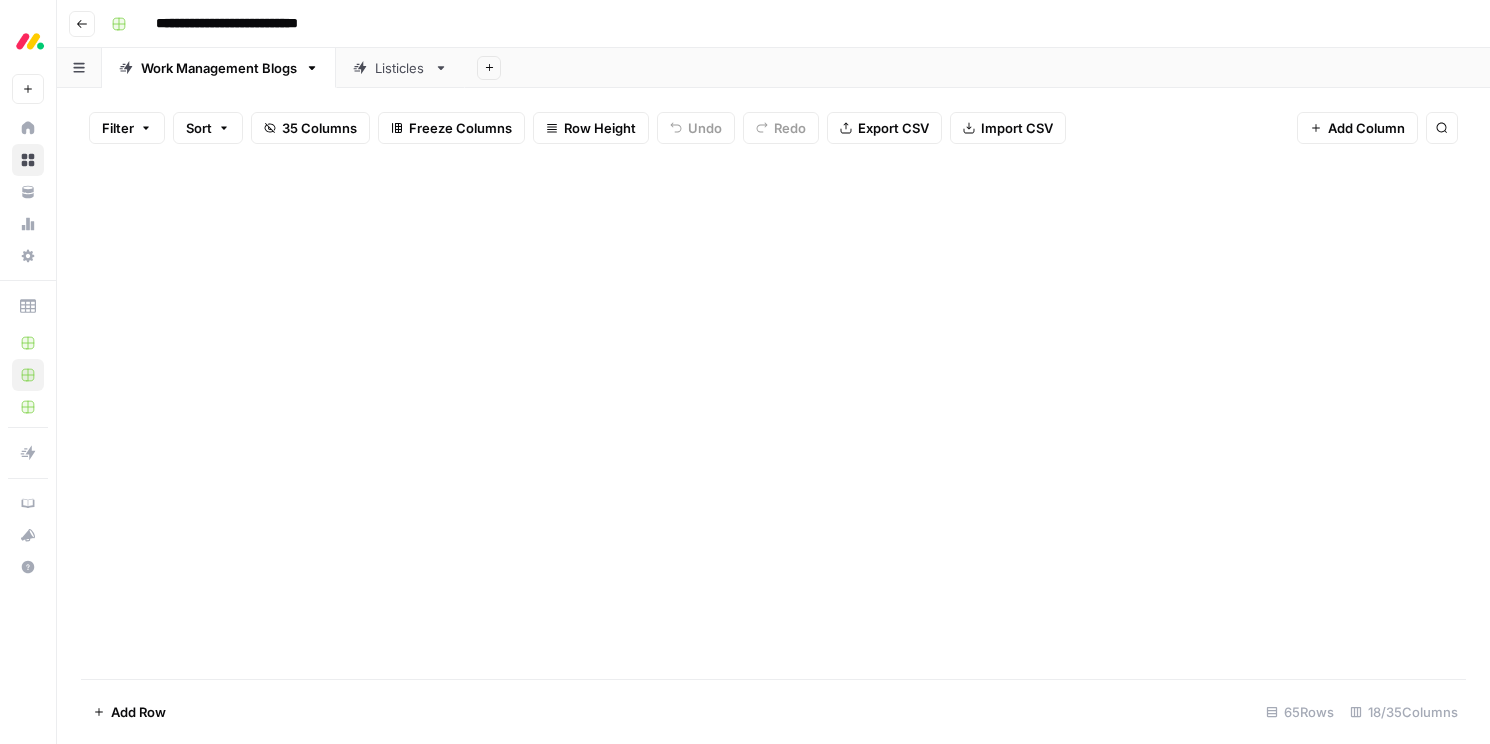 scroll, scrollTop: 0, scrollLeft: 0, axis: both 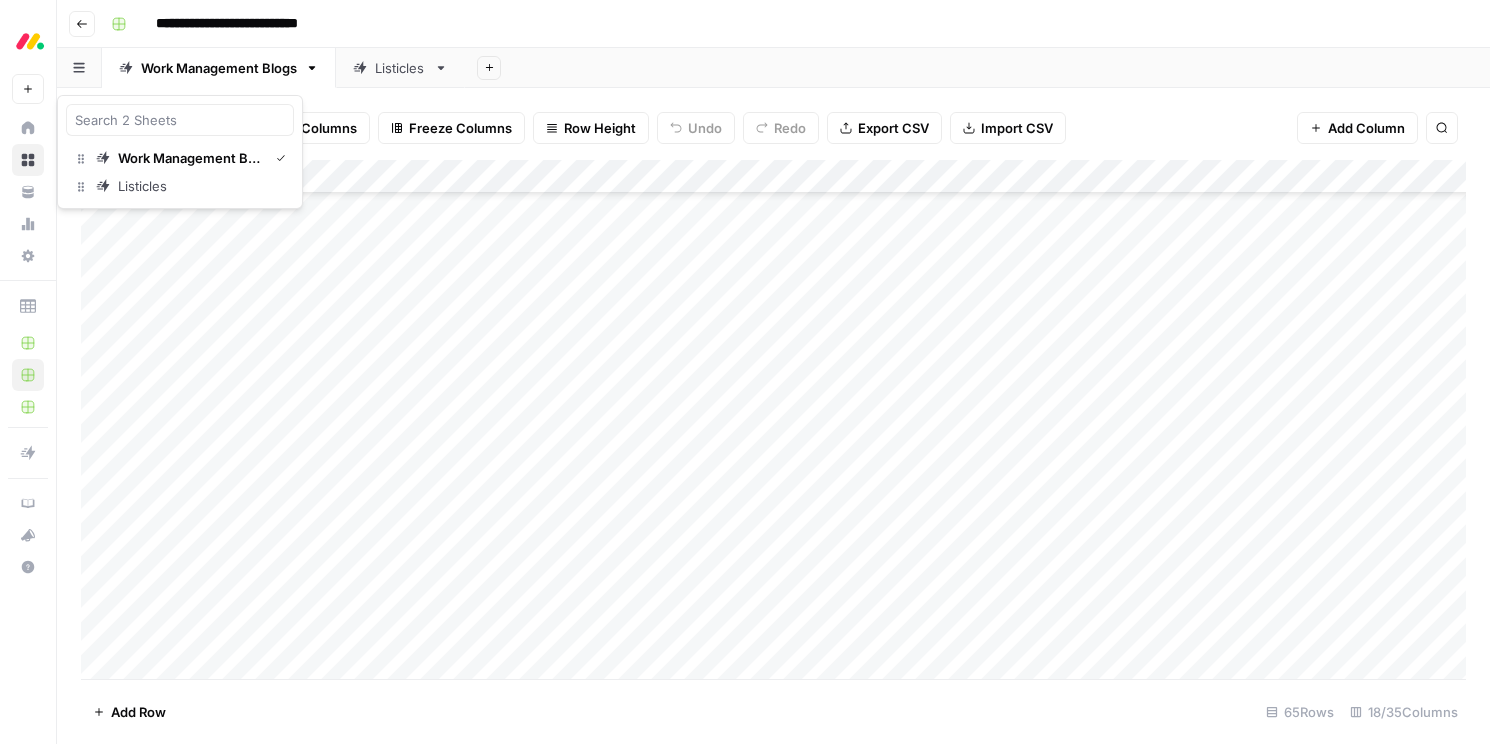 click 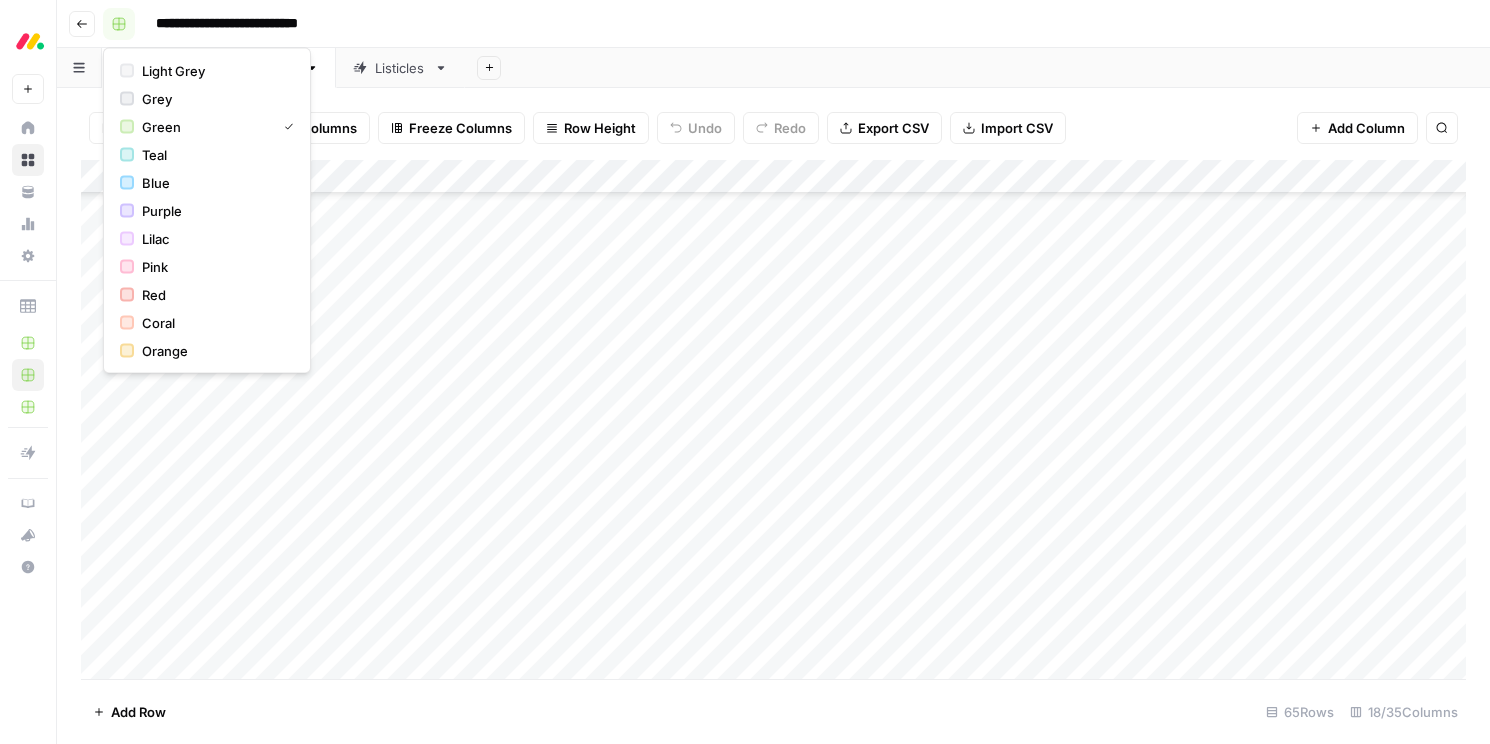 click 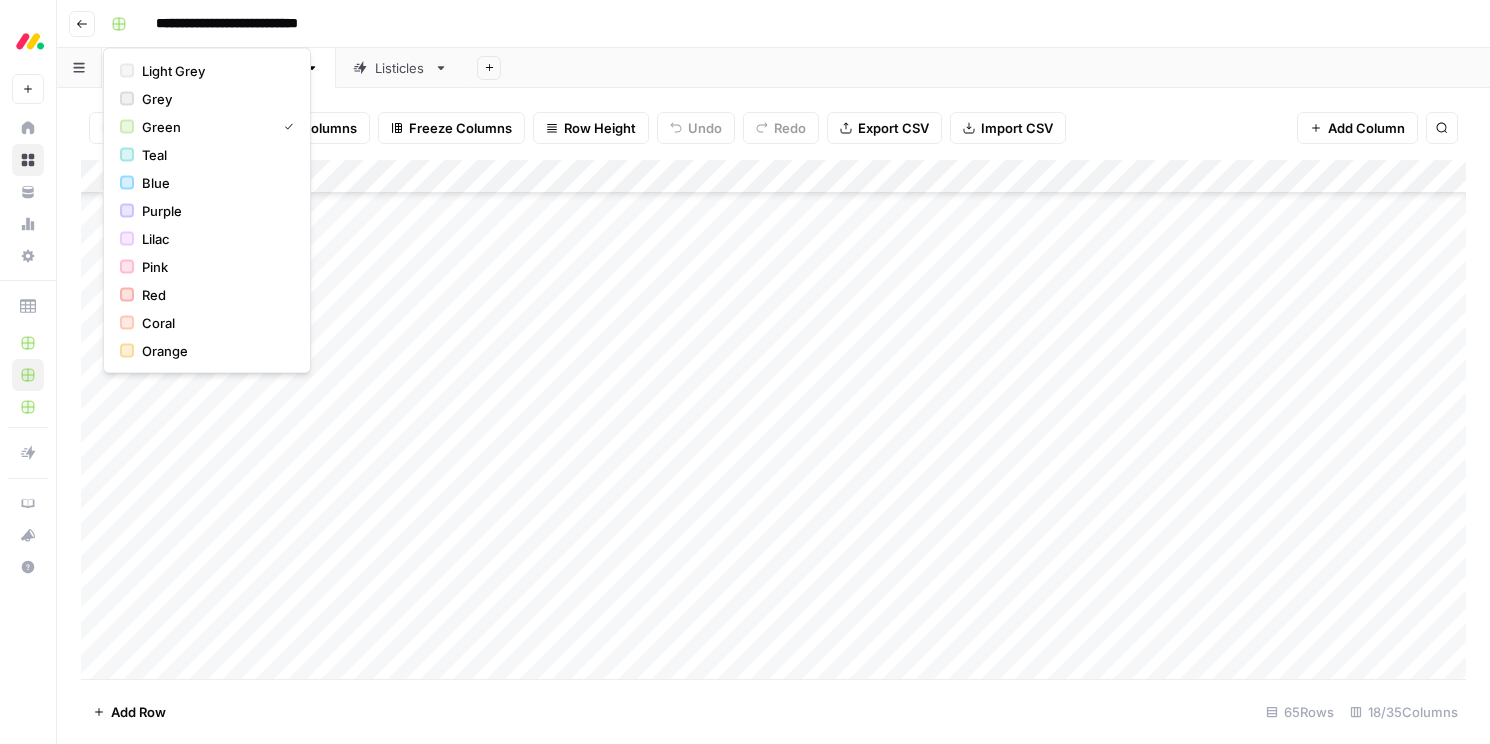 click 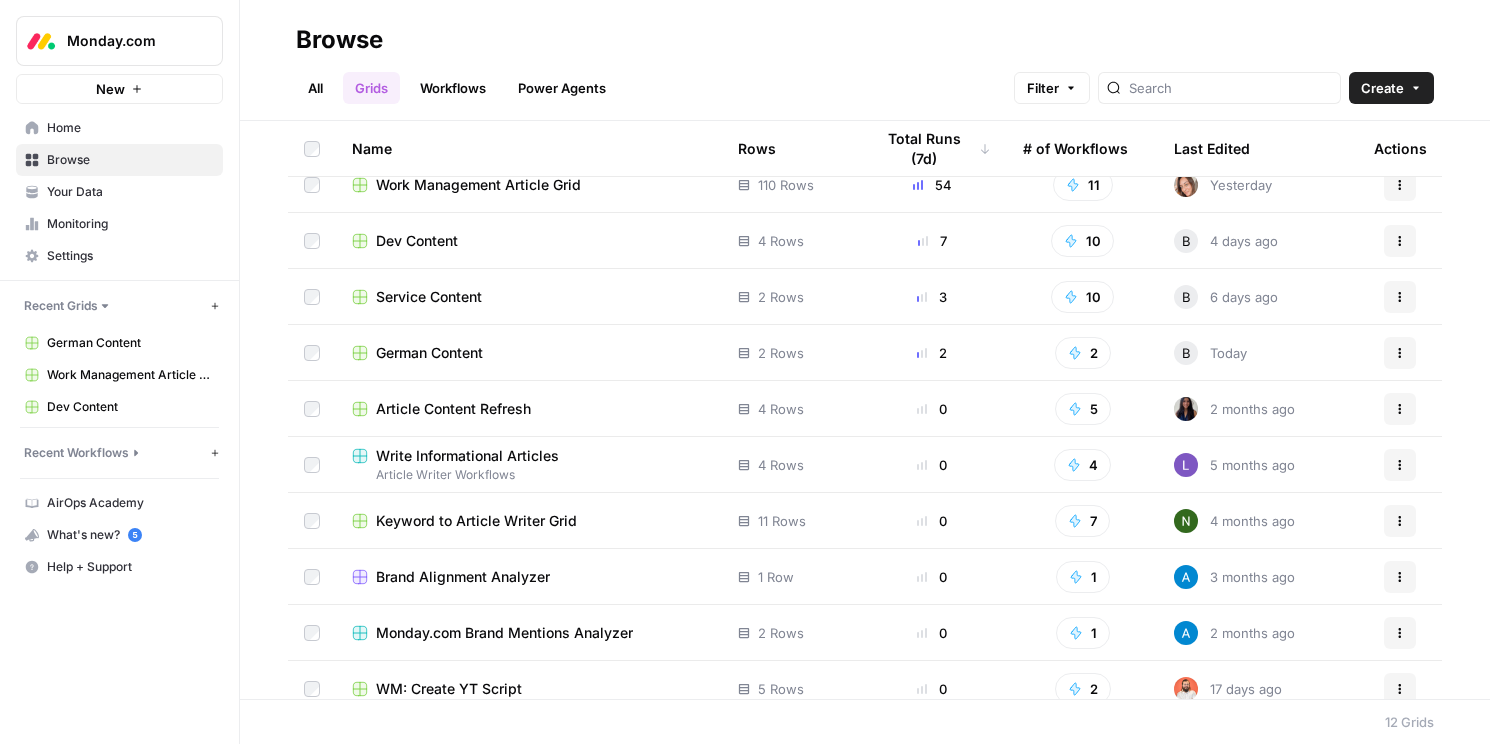 scroll, scrollTop: 29, scrollLeft: 0, axis: vertical 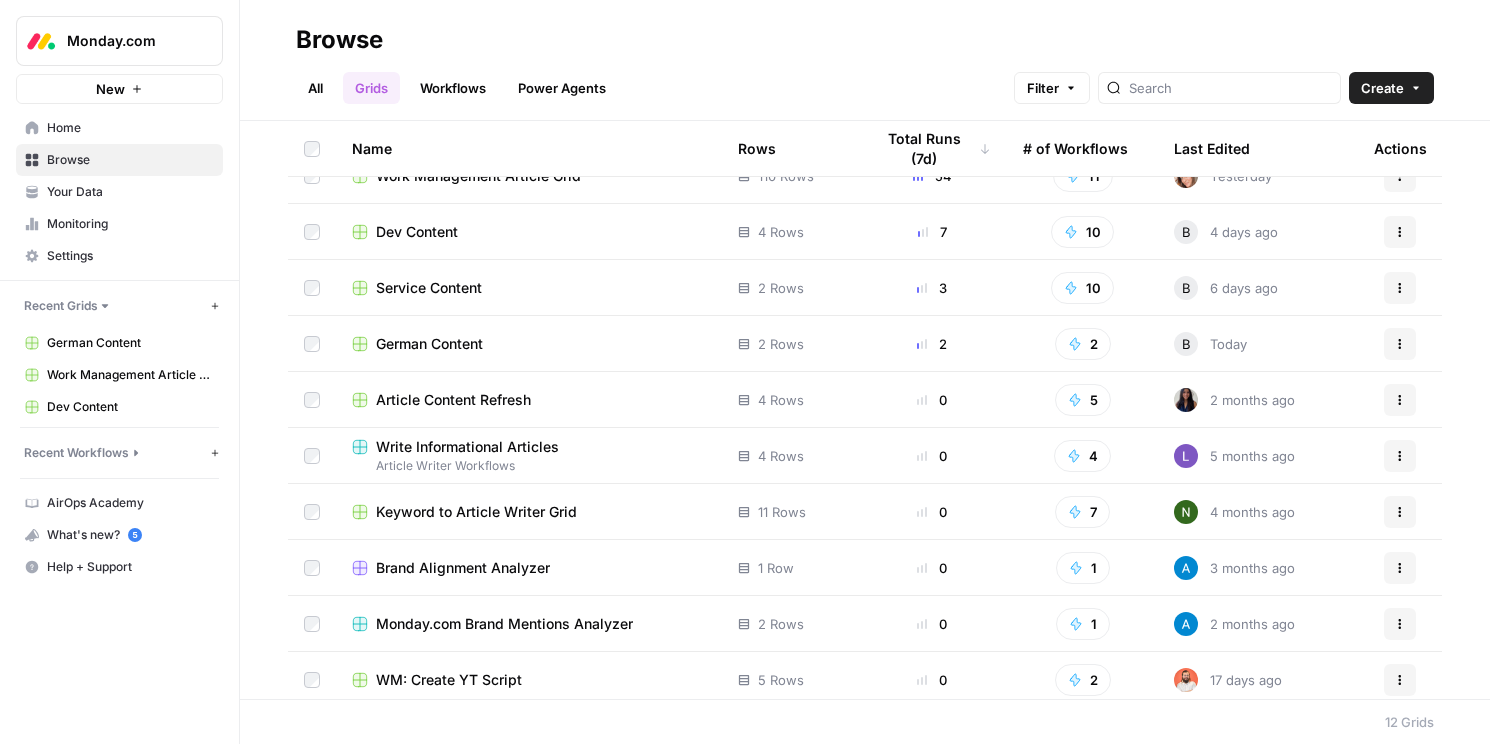 click 